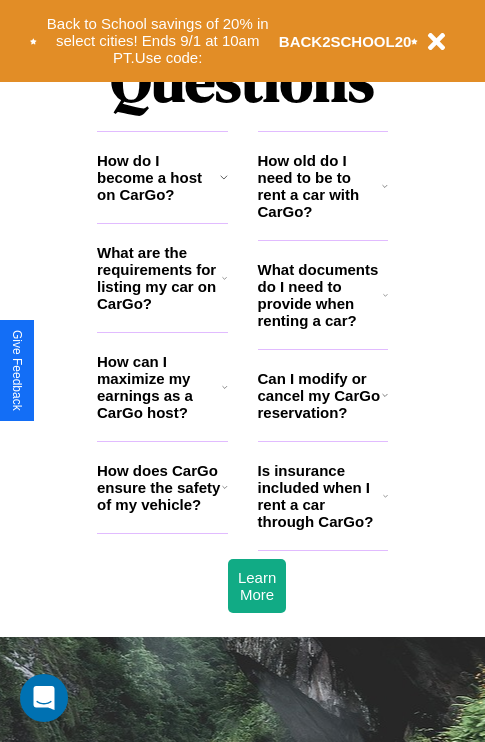 scroll, scrollTop: 2423, scrollLeft: 0, axis: vertical 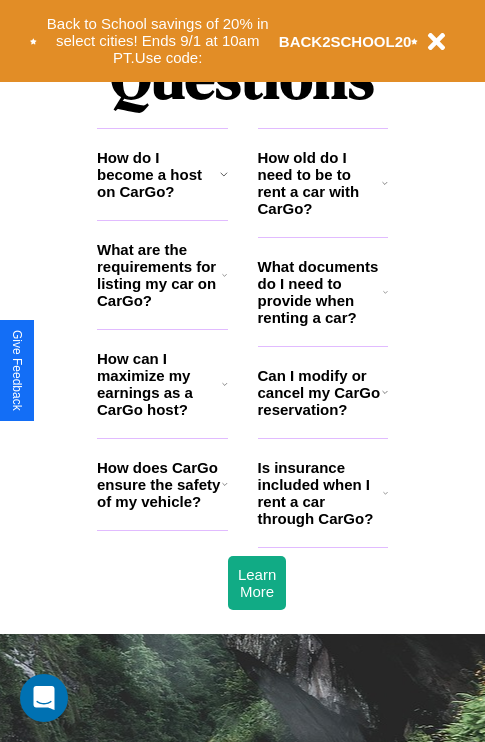 click on "How old do I need to be to rent a car with CarGo?" at bounding box center (320, 183) 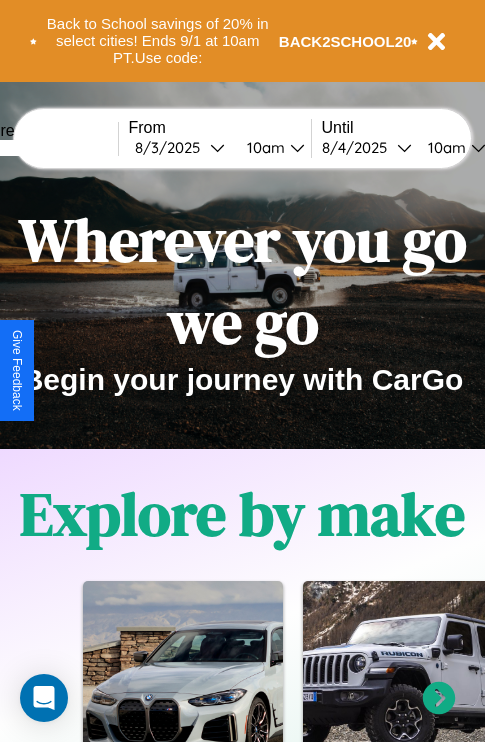scroll, scrollTop: 0, scrollLeft: 0, axis: both 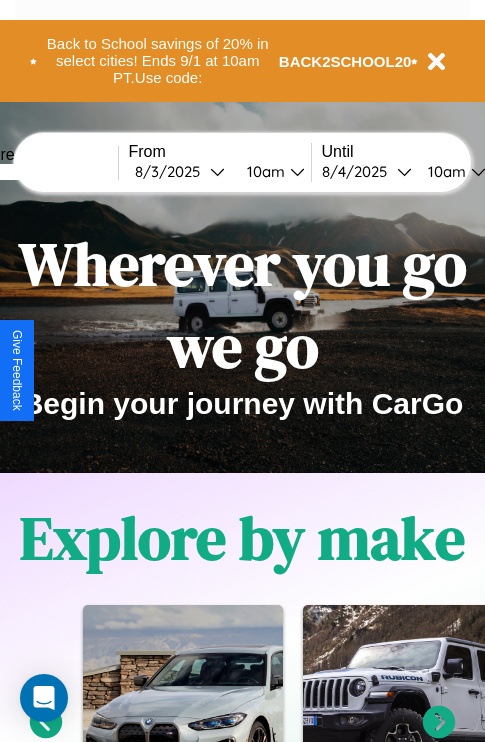 click at bounding box center (43, 172) 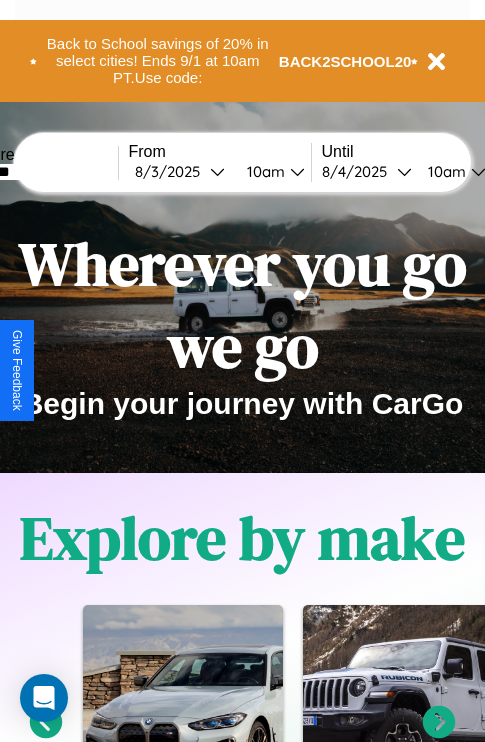 type on "*******" 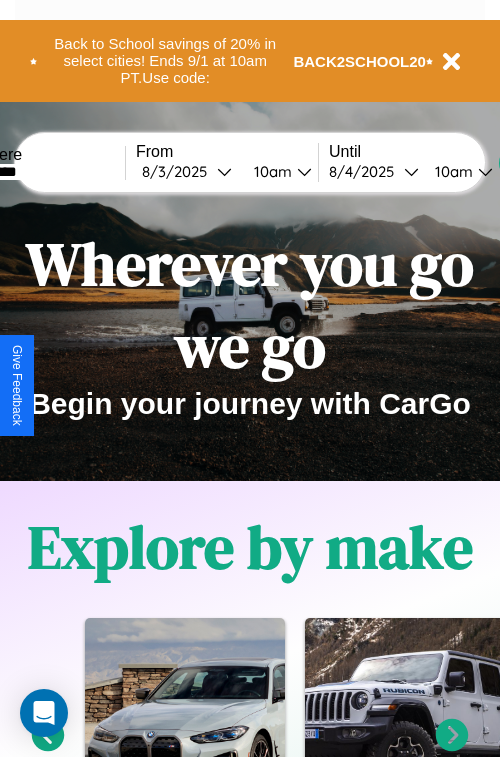 select on "*" 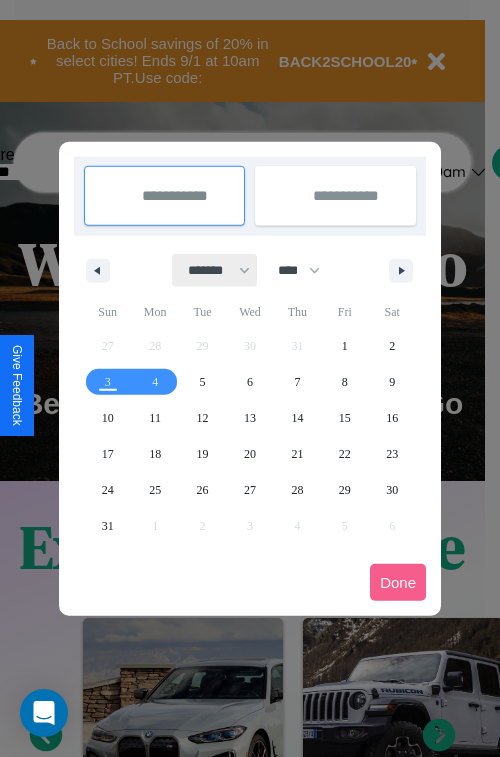click on "******* ******** ***** ***** *** **** **** ****** ********* ******* ******** ********" at bounding box center (215, 270) 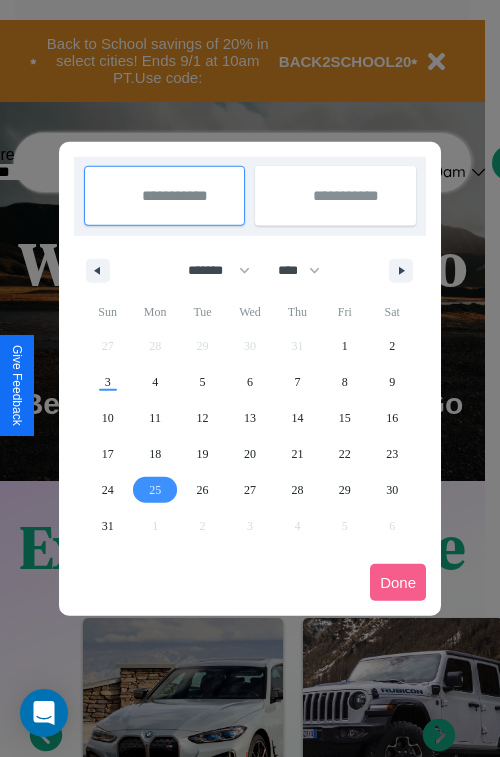 click on "25" at bounding box center [155, 490] 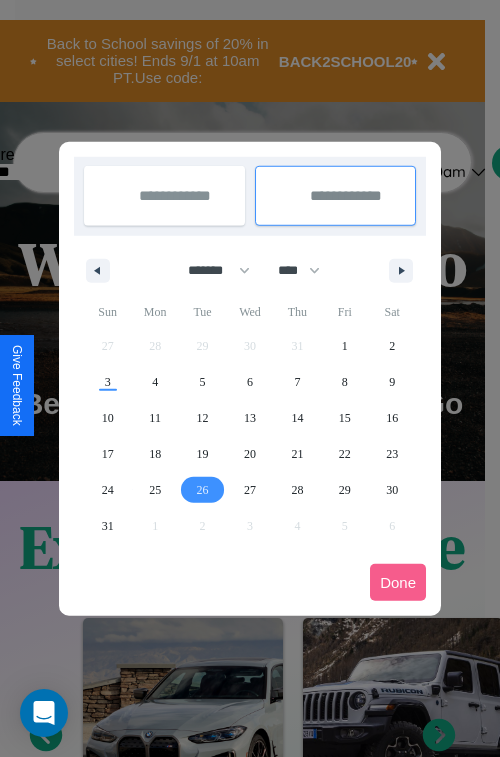 click on "26" at bounding box center [203, 490] 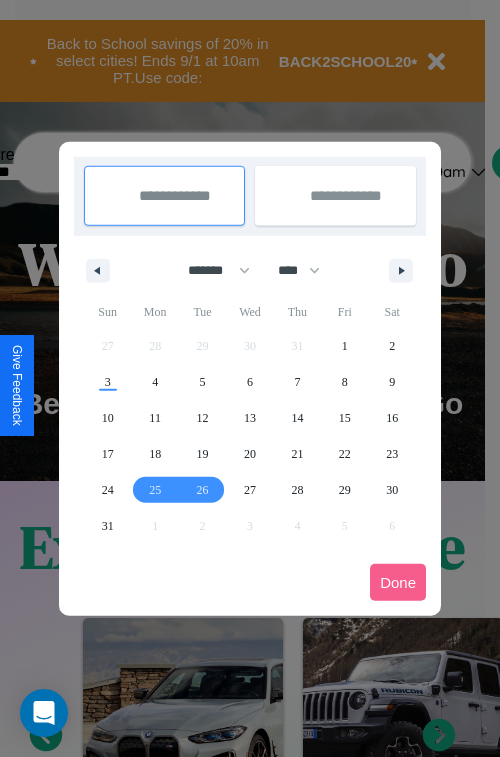 type on "**********" 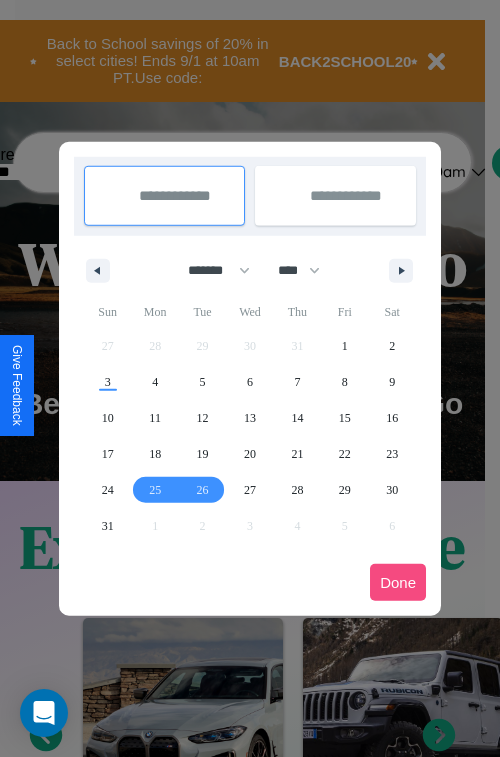 click on "Done" at bounding box center (398, 582) 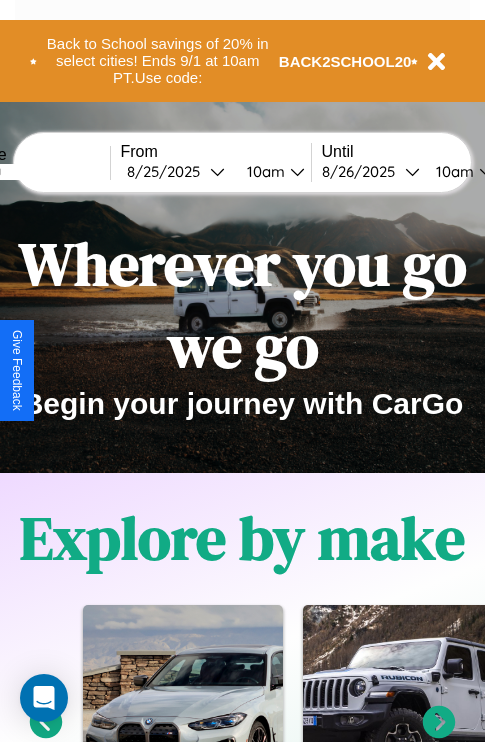 click on "10am" at bounding box center [263, 171] 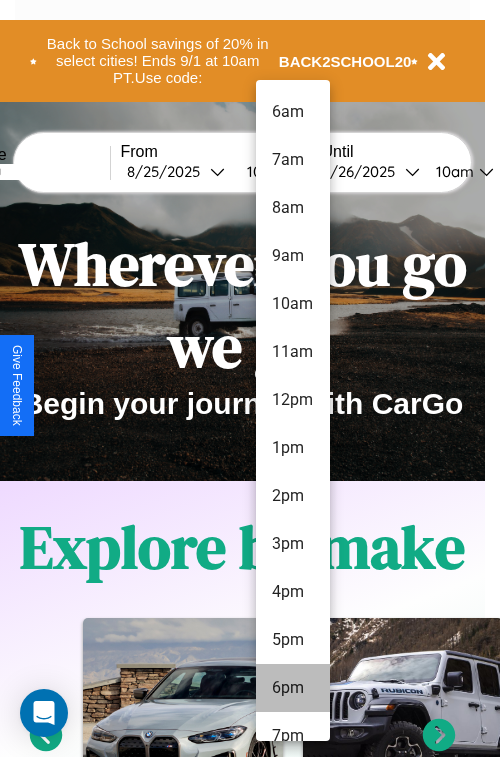 click on "6pm" at bounding box center (293, 688) 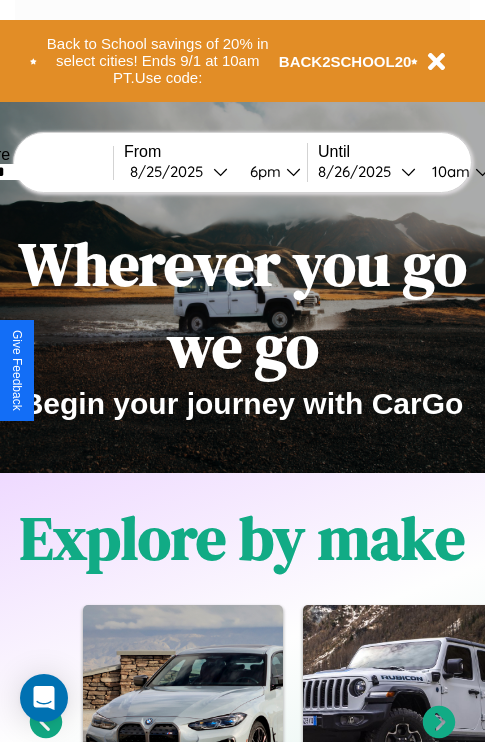 scroll, scrollTop: 0, scrollLeft: 73, axis: horizontal 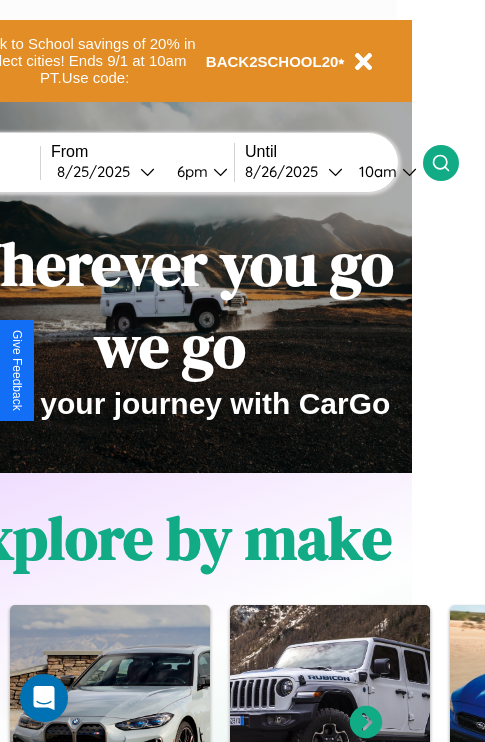 click 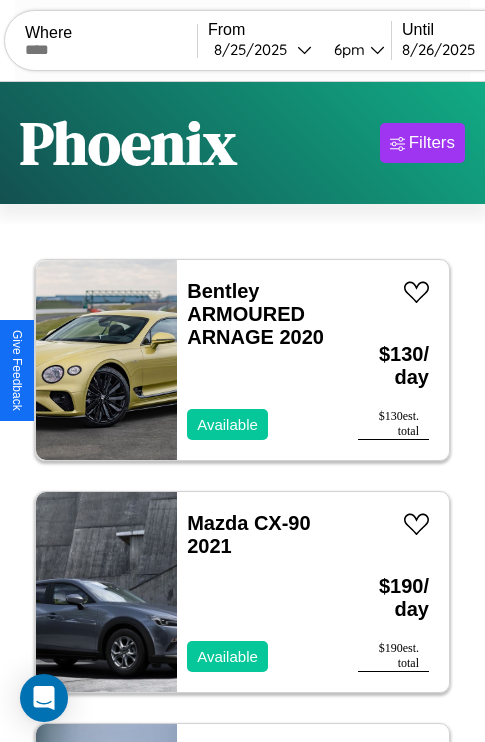 scroll, scrollTop: 66, scrollLeft: 0, axis: vertical 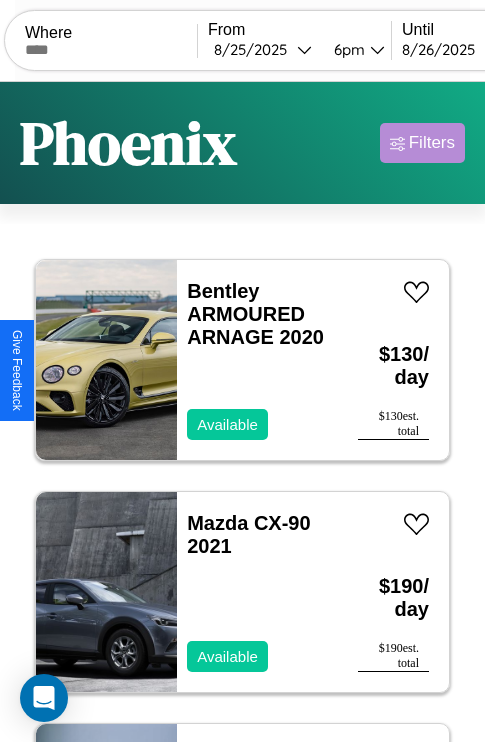 click on "Filters" at bounding box center (432, 143) 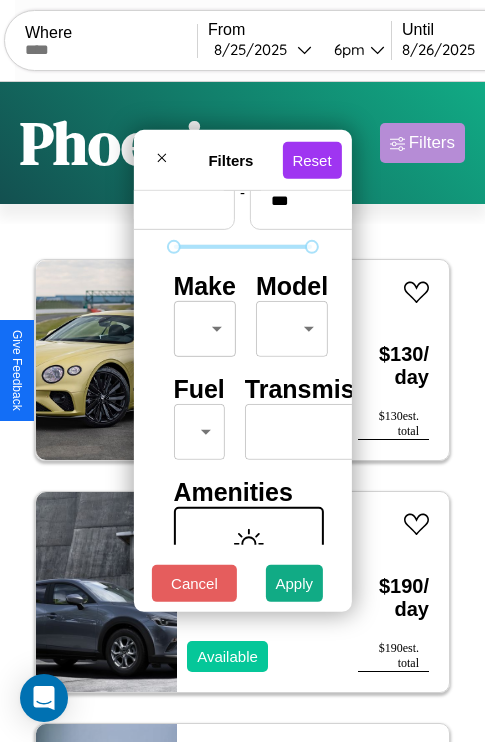 scroll, scrollTop: 162, scrollLeft: 0, axis: vertical 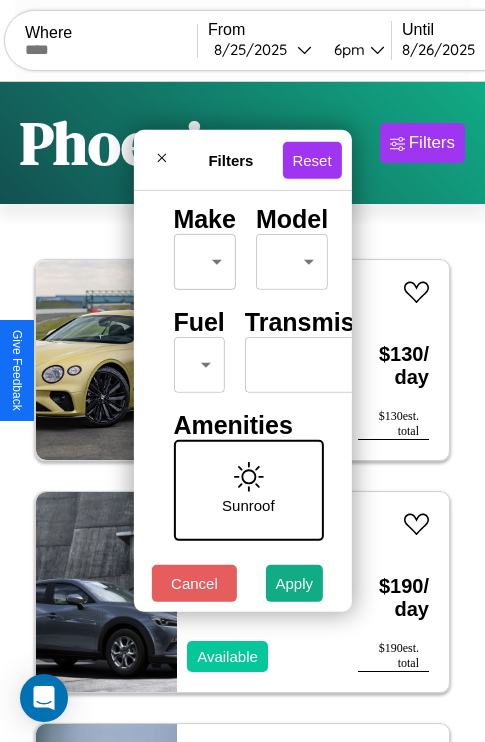 click on "CarGo Where From [DATE] / [YEAR] [TIME] Until [DATE] / [YEAR] [TIME] Become a Host Login Sign Up [CITY] Filters 115  cars in this area These cars can be picked up in this city. Bentley   ARMOURED ARNAGE   2020 Available $ 130  / day $ 130  est. total Mazda   CX-90   2021 Available $ 190  / day $ 190  est. total Land Rover   LR2   2022 Unavailable $ 180  / day $ 180  est. total Acura   ADX   2019 Available $ 40  / day $ 40  est. total Maserati   Spyder   2014 Unavailable $ 180  / day $ 180  est. total Infiniti   M56   2023 Available $ 120  / day $ 120  est. total BMW   F 650 S   2014 Available $ 120  / day $ 120  est. total Buick   LeSabre   2014 Unavailable $ 80  / day $ 80  est. total Mercedes   LP1419   2024 Available $ 40  / day $ 40  est. total Jaguar   XF   2019 Available $ 70  / day $ 70  est. total Buick   Incomplete   2016 Unavailable $ 100  / day $ 100  est. total Jeep   Grand Cherokee   2024 Available $ 130  / day $ 130  est. total Subaru   XV CrossTrek   2023 Available $ 170  / day $ 170  est. total Acura" at bounding box center [242, 412] 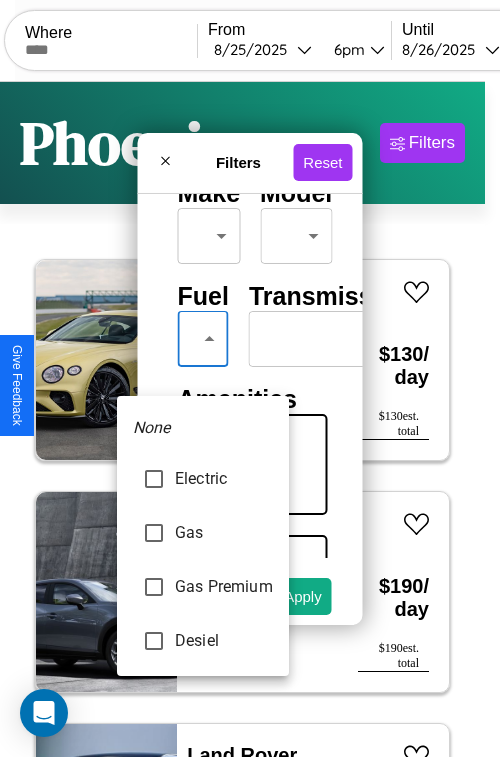 type on "***" 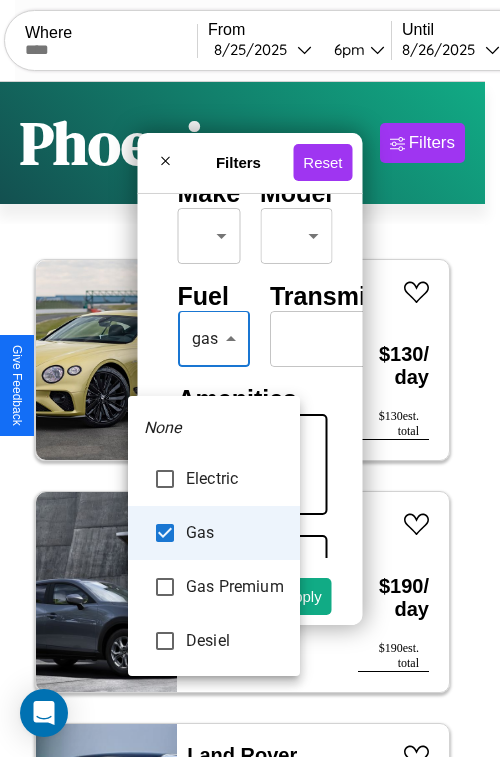 click at bounding box center (250, 378) 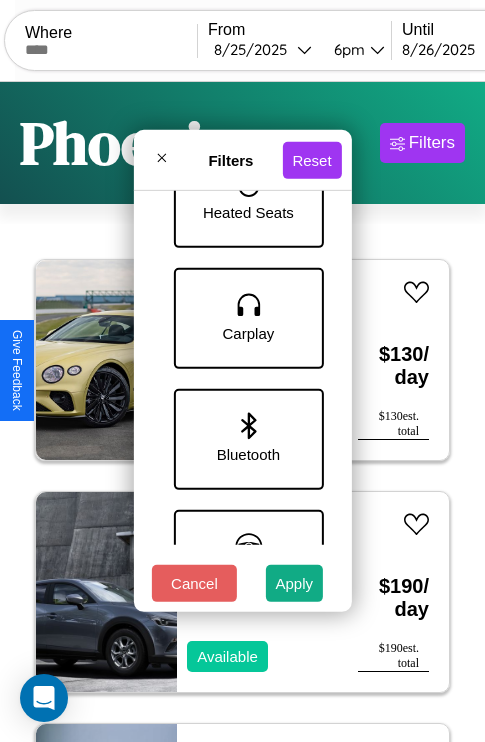 scroll, scrollTop: 1256, scrollLeft: 0, axis: vertical 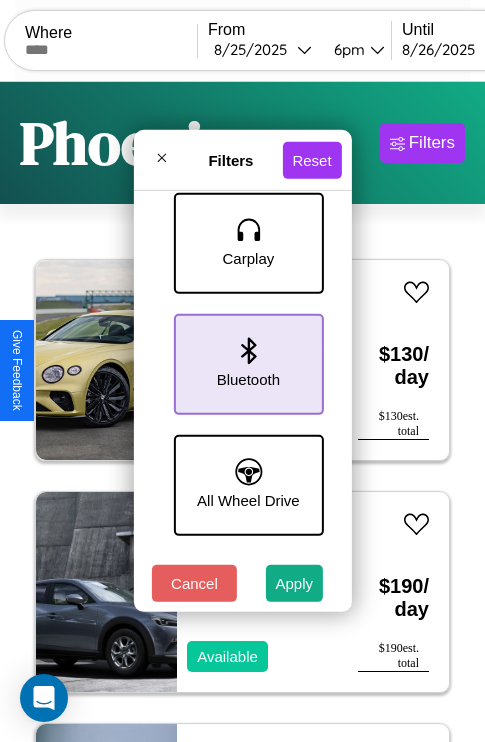 click 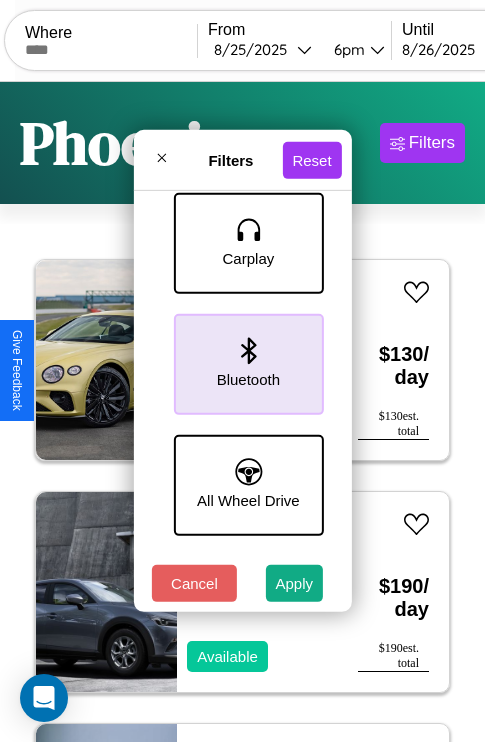scroll, scrollTop: 1374, scrollLeft: 0, axis: vertical 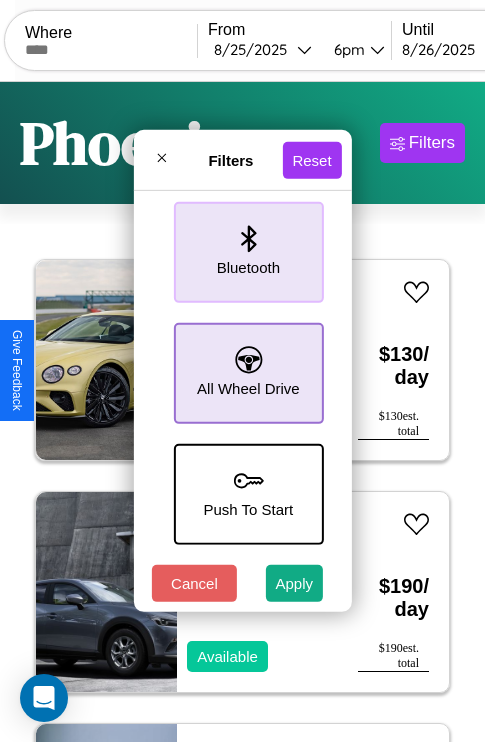 click 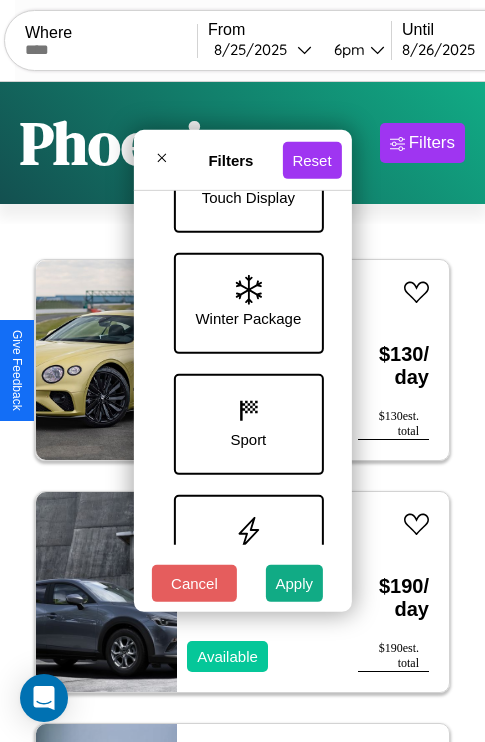 scroll, scrollTop: 409, scrollLeft: 0, axis: vertical 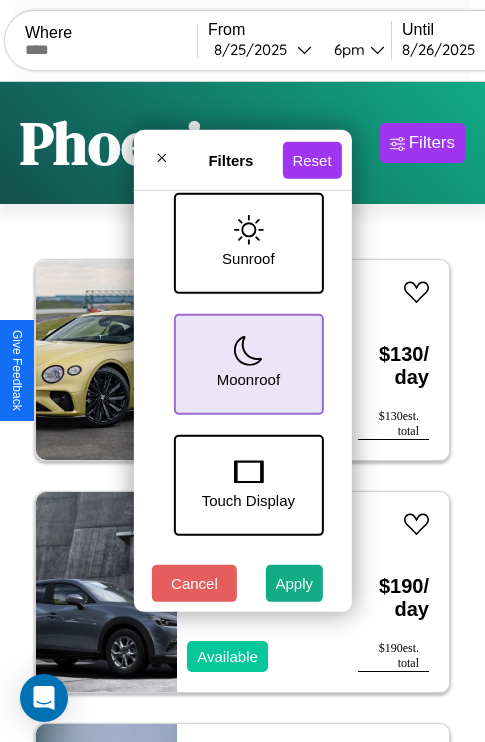 click 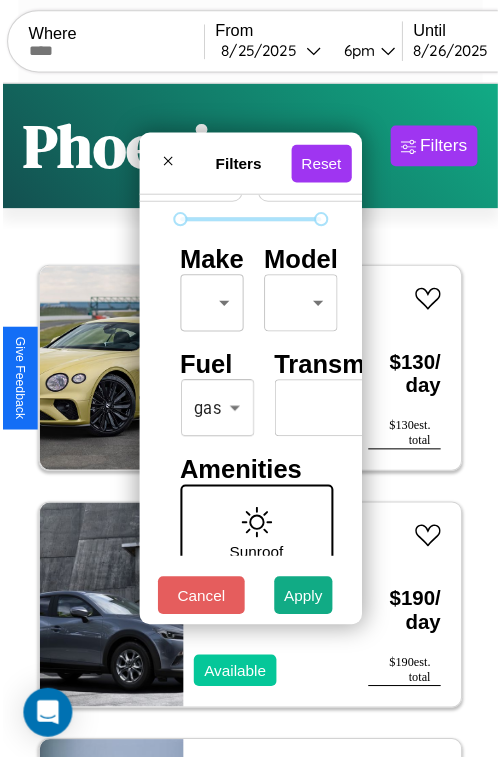 scroll, scrollTop: 59, scrollLeft: 0, axis: vertical 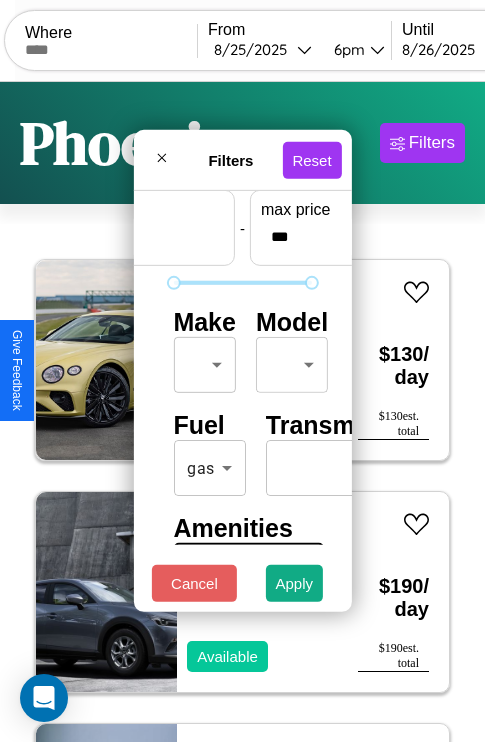 click on "CarGo Where From [DATE] / [YEAR] [TIME] Until [DATE] / [YEAR] [TIME] Become a Host Login Sign Up [CITY] Filters 115  cars in this area These cars can be picked up in this city. Bentley   ARMOURED ARNAGE   2020 Available $ 130  / day $ 130  est. total Mazda   CX-90   2021 Available $ 190  / day $ 190  est. total Land Rover   LR2   2022 Unavailable $ 180  / day $ 180  est. total Acura   ADX   2019 Available $ 40  / day $ 40  est. total Maserati   Spyder   2014 Unavailable $ 180  / day $ 180  est. total Infiniti   M56   2023 Available $ 120  / day $ 120  est. total BMW   F 650 S   2014 Available $ 120  / day $ 120  est. total Buick   LeSabre   2014 Unavailable $ 80  / day $ 80  est. total Mercedes   LP1419   2024 Available $ 40  / day $ 40  est. total Jaguar   XF   2019 Available $ 70  / day $ 70  est. total Buick   Incomplete   2016 Unavailable $ 100  / day $ 100  est. total Jeep   Grand Cherokee   2024 Available $ 130  / day $ 130  est. total Subaru   XV CrossTrek   2023 Available $ 170  / day $ 170  est. total Acura" at bounding box center [242, 412] 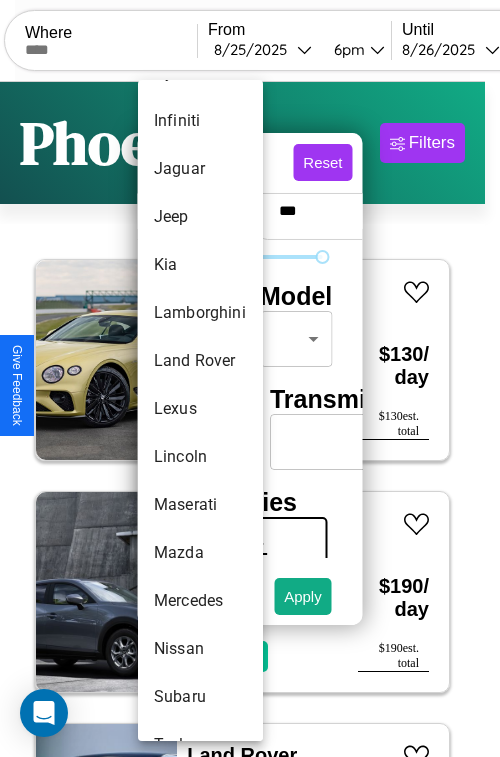 scroll, scrollTop: 950, scrollLeft: 0, axis: vertical 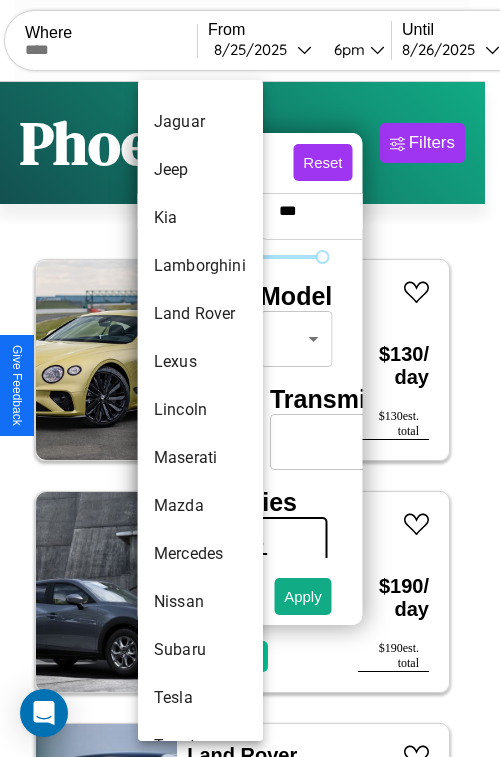 click on "Lincoln" at bounding box center (200, 410) 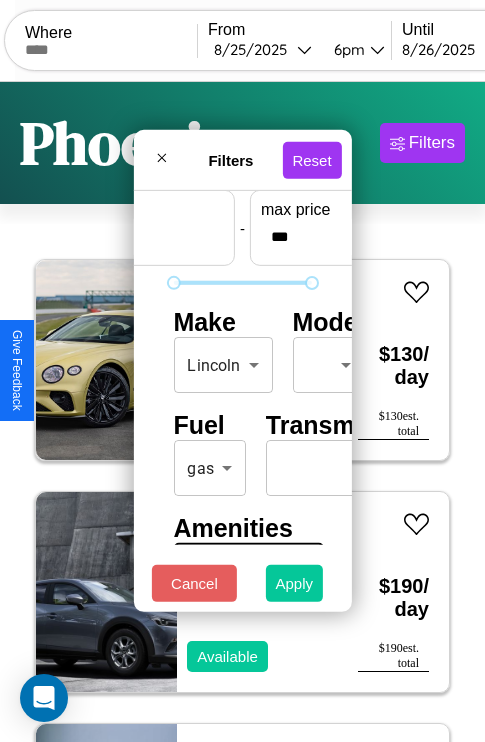 click on "Apply" at bounding box center [295, 583] 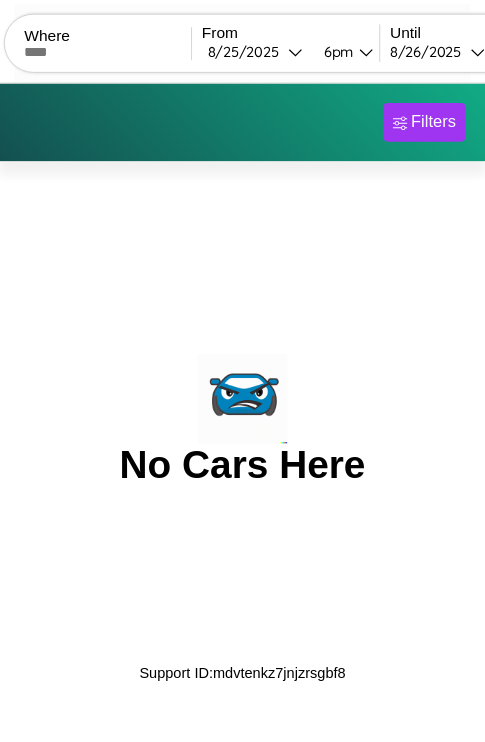 scroll, scrollTop: 0, scrollLeft: 0, axis: both 